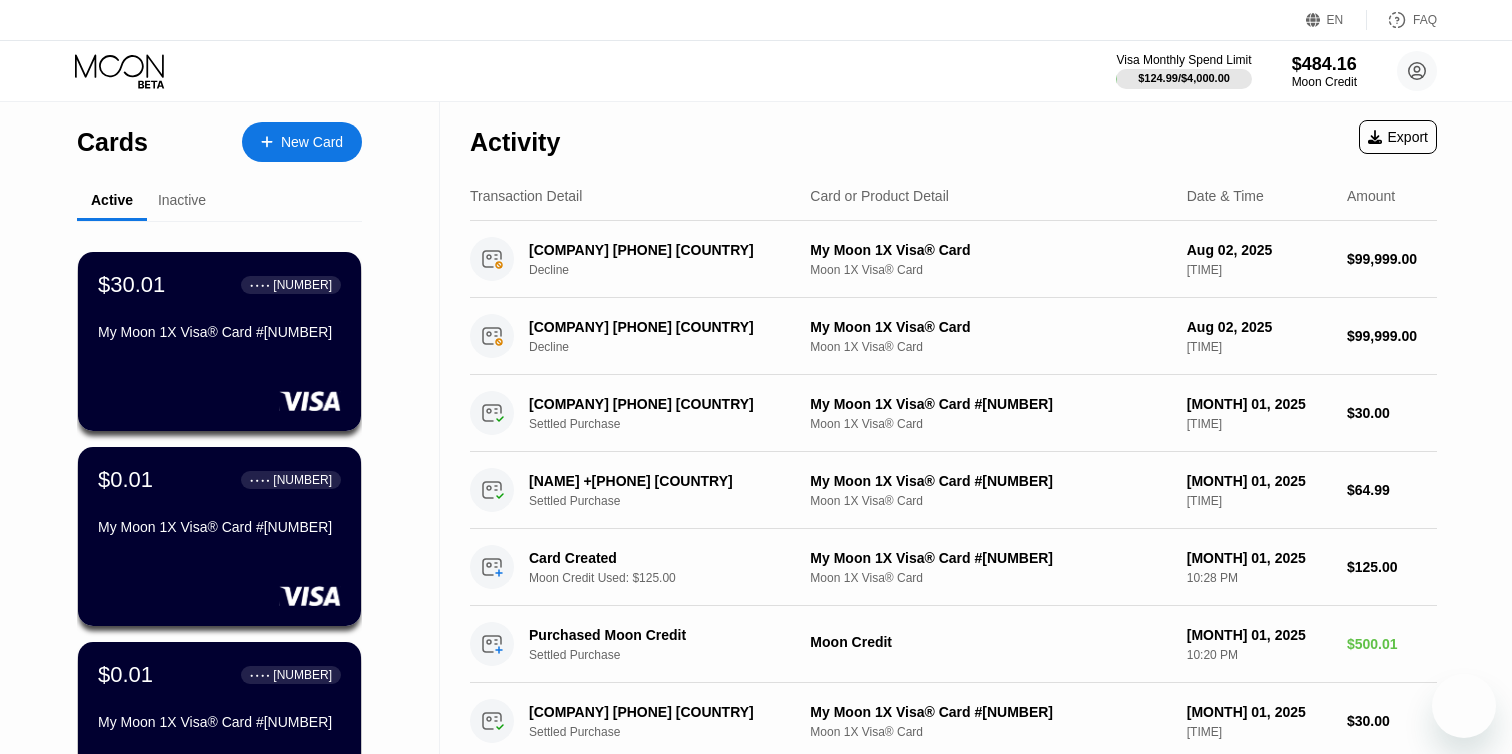 scroll, scrollTop: 0, scrollLeft: 0, axis: both 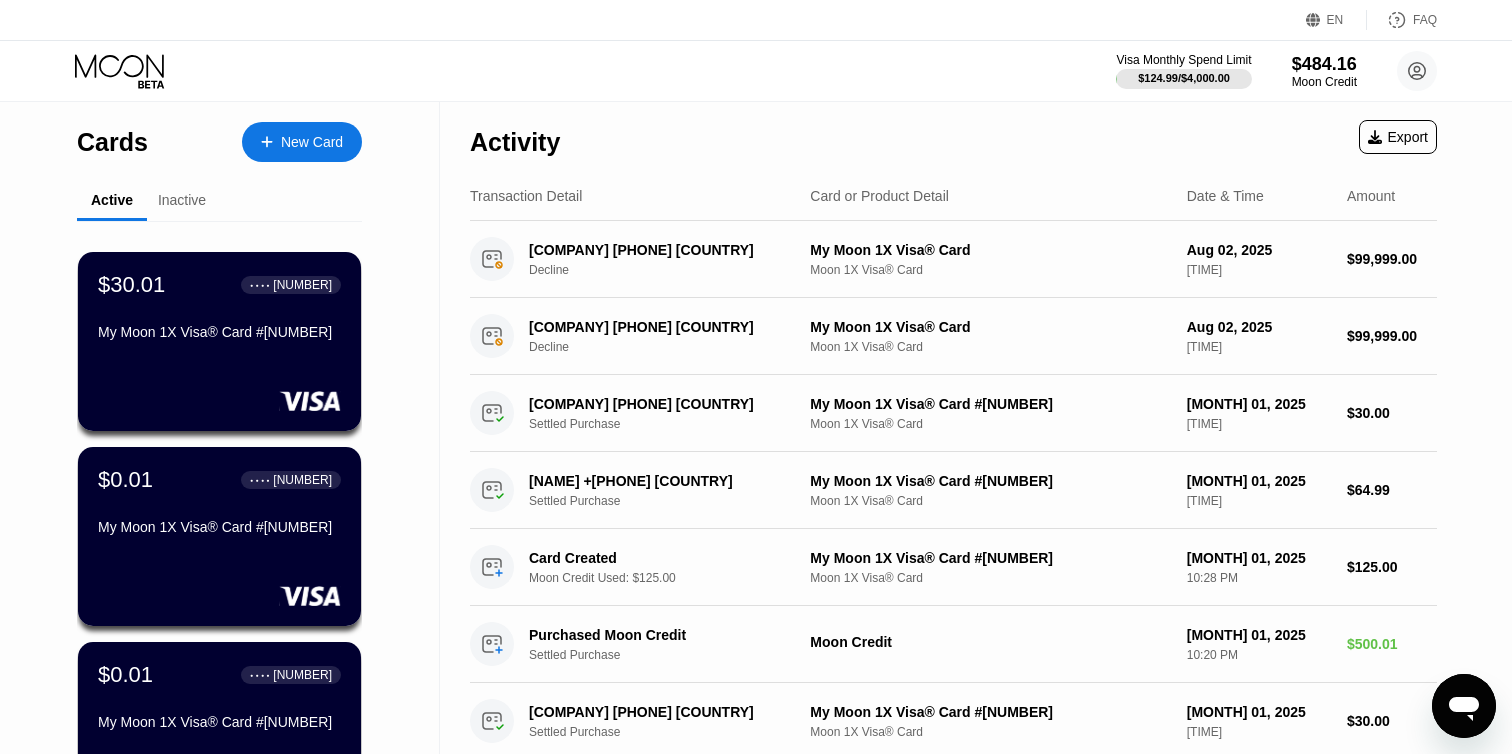 click on "New Card" at bounding box center [302, 142] 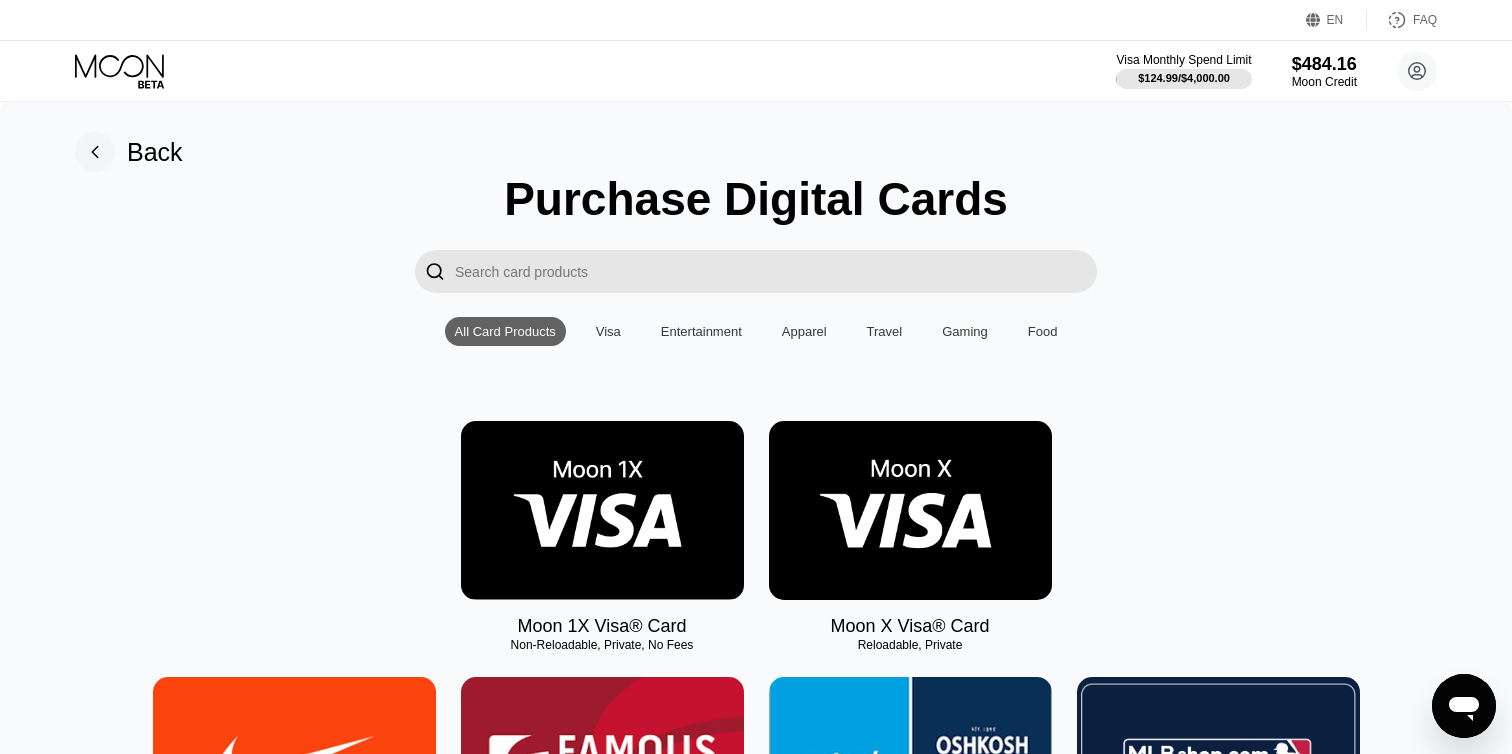 click at bounding box center [602, 510] 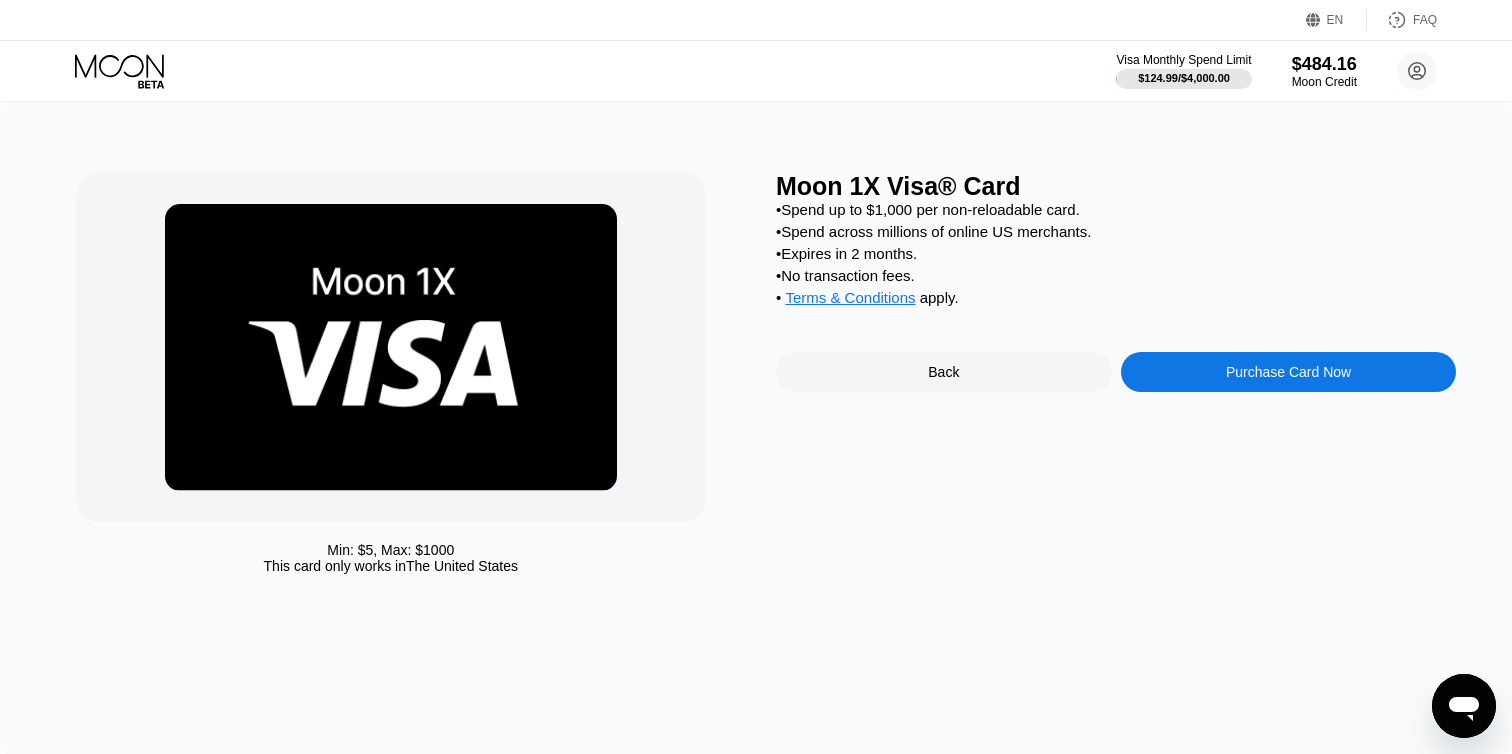 click on "Moon 1X Visa® Card • Spend up to $1,000 per non-reloadable card. • Spend across millions of online US merchants. • Expires in 2 months. • No transaction fees. • Terms & Conditions apply . Back Purchase Card Now" at bounding box center [1116, 378] 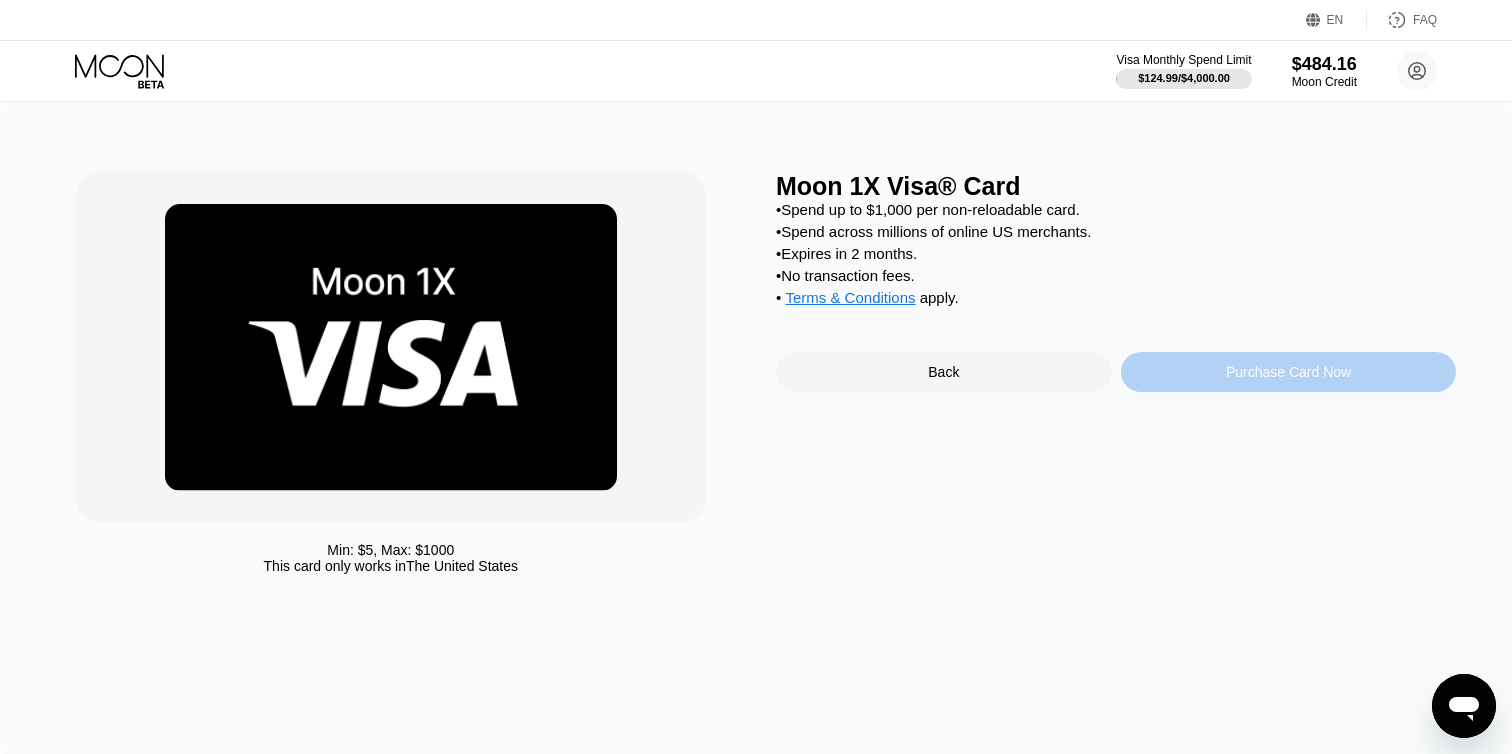 click on "Purchase Card Now" at bounding box center (1289, 372) 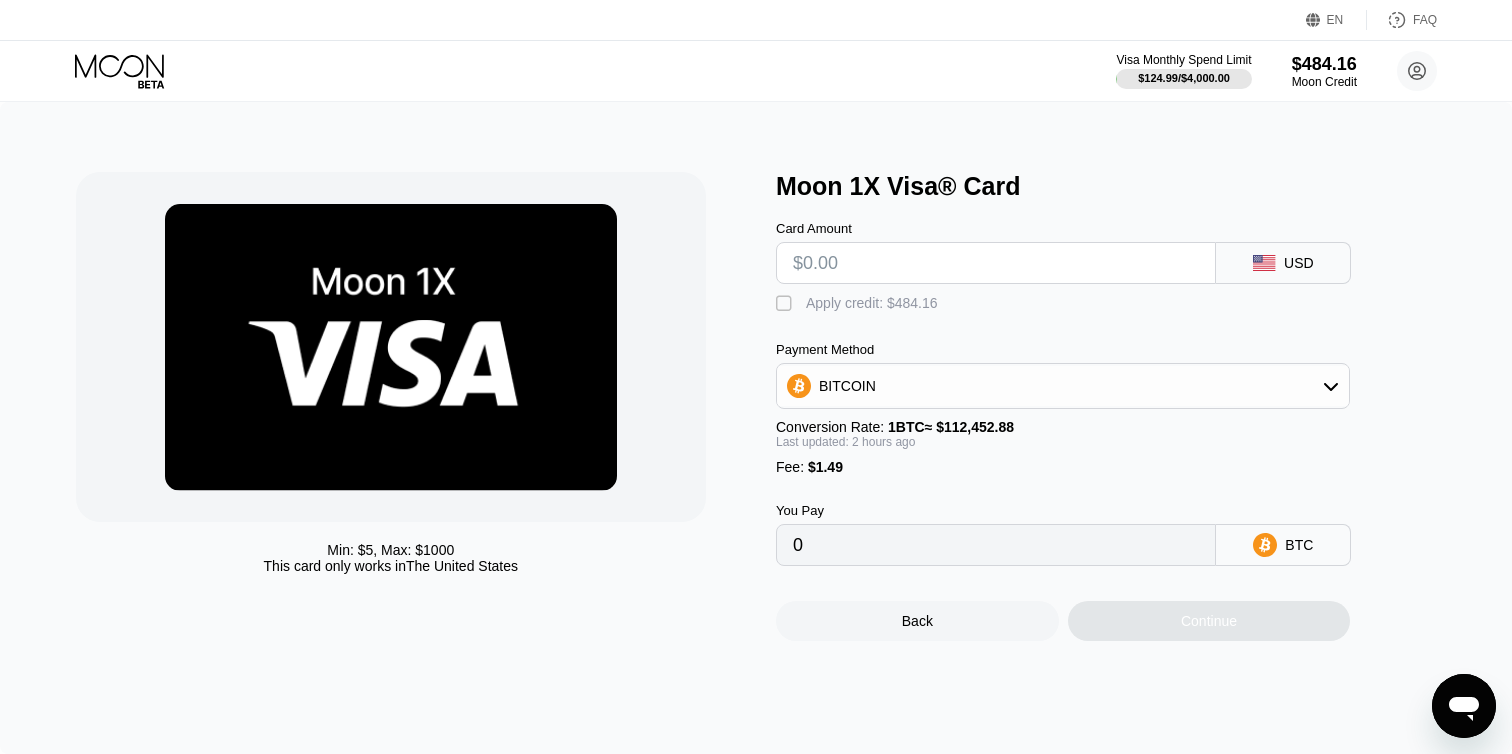 click at bounding box center (996, 263) 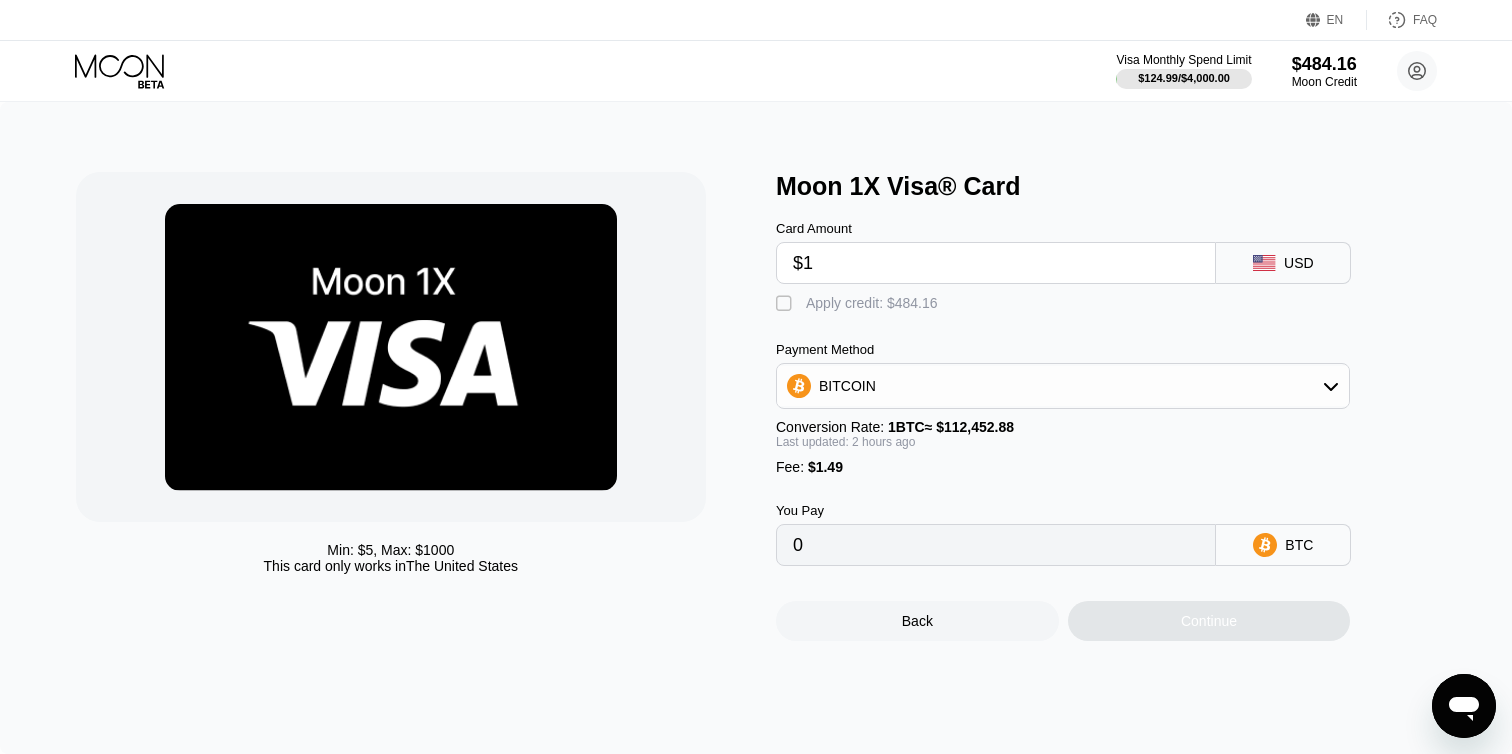 type on "$12" 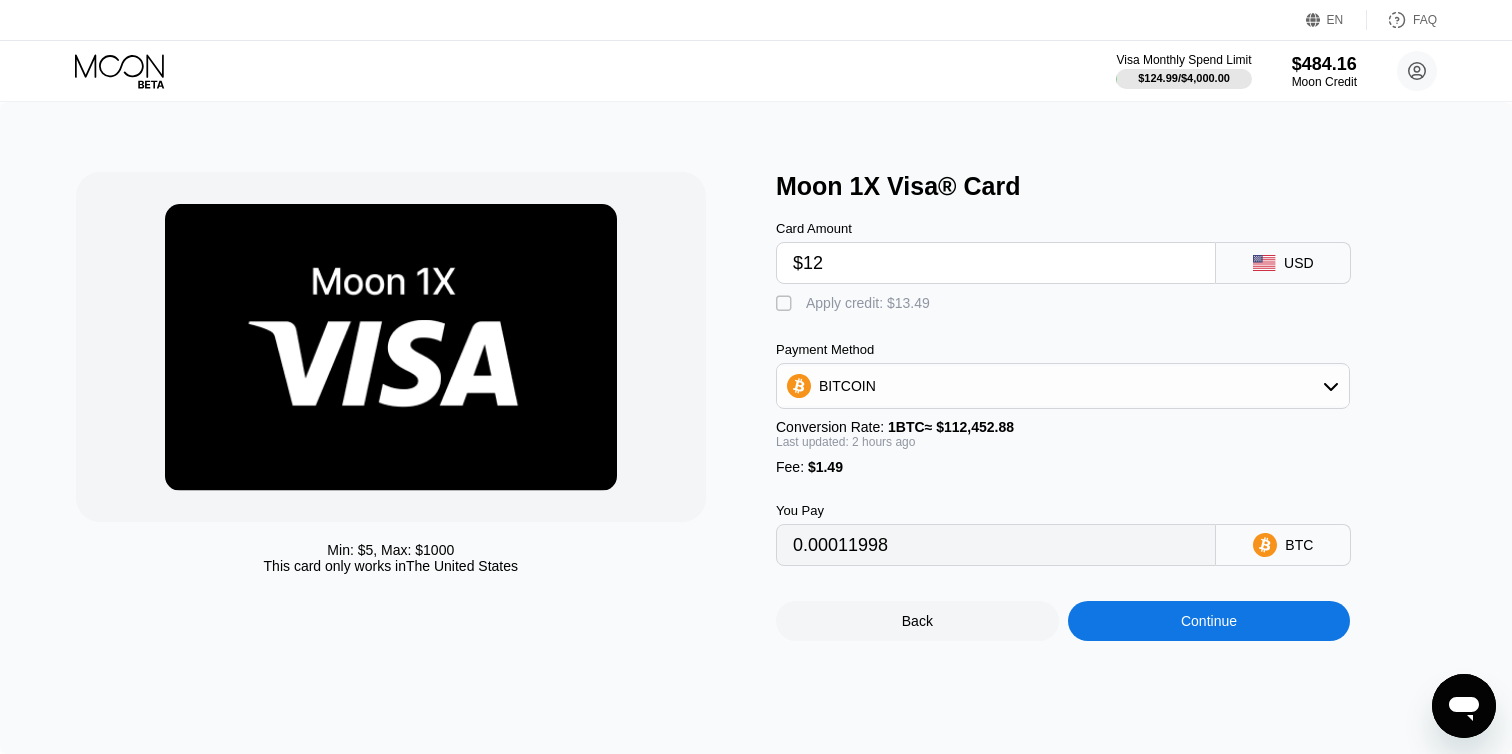 type on "0.00011998" 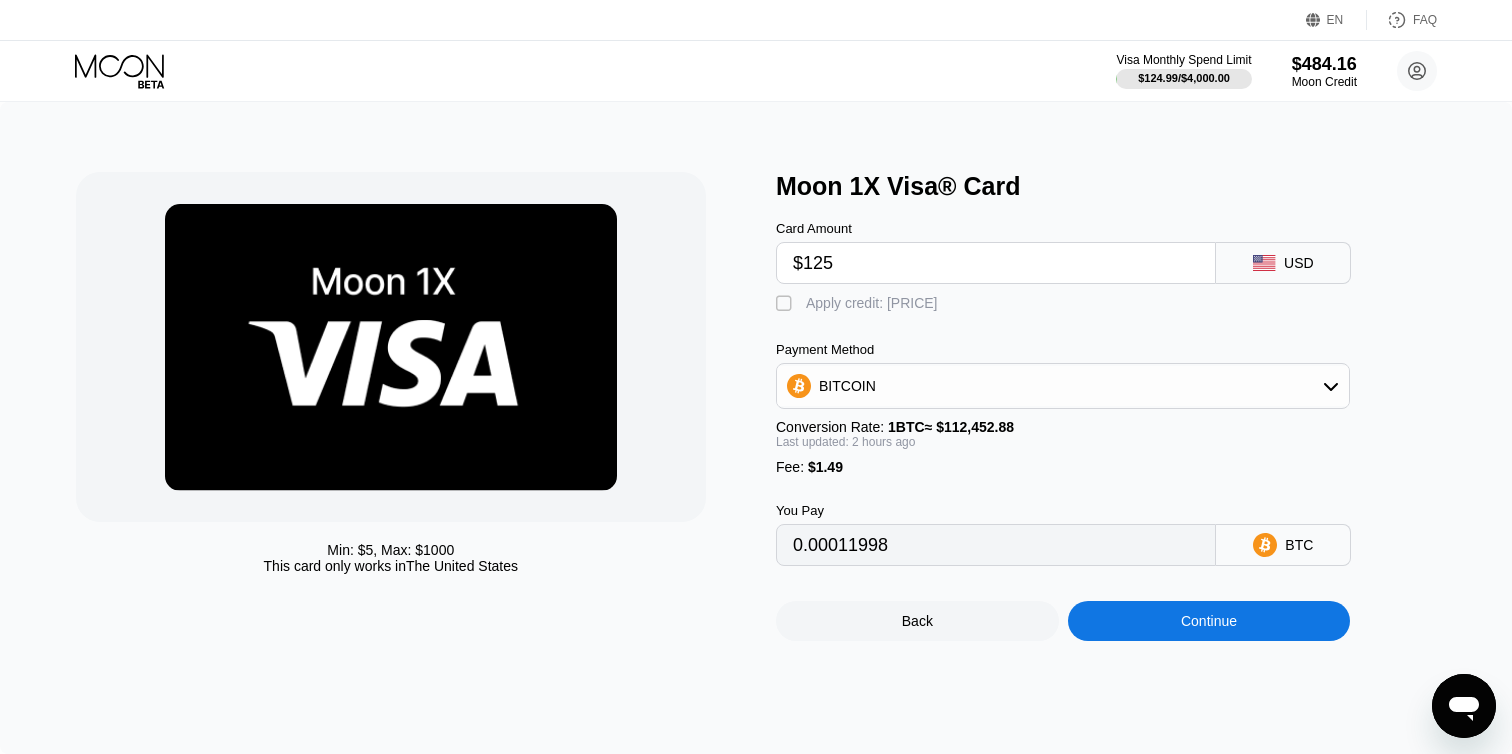 type on "0.00112499" 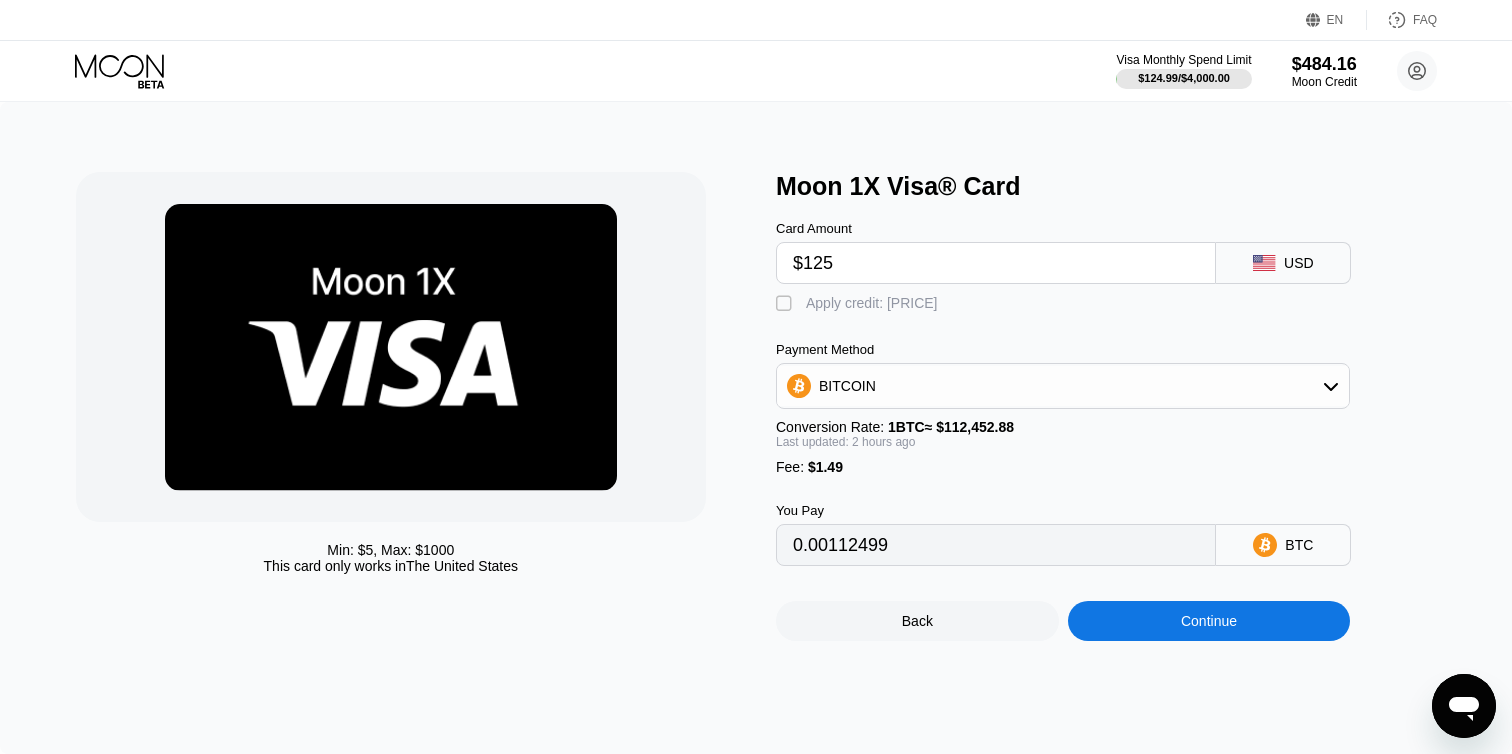 type on "$125" 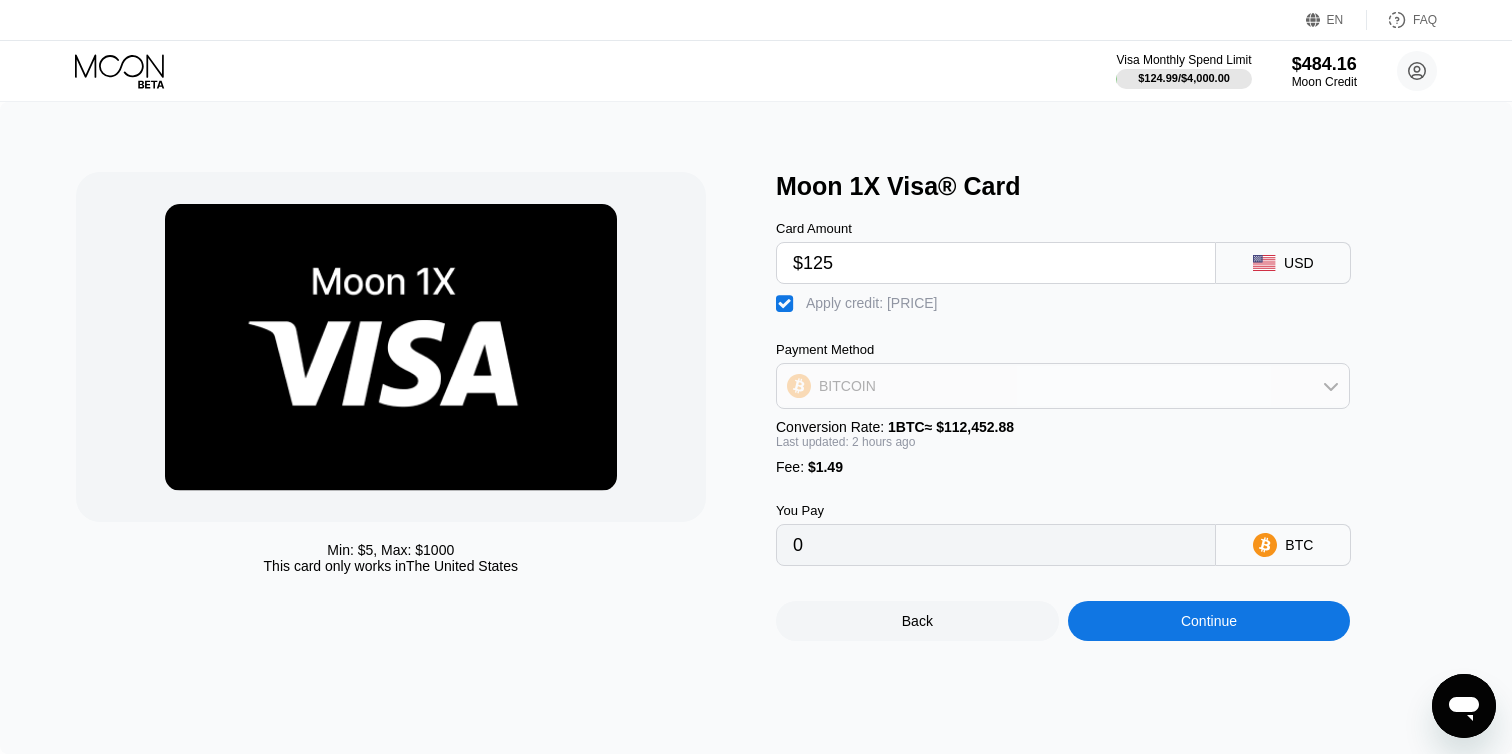 click on "BITCOIN" at bounding box center [847, 386] 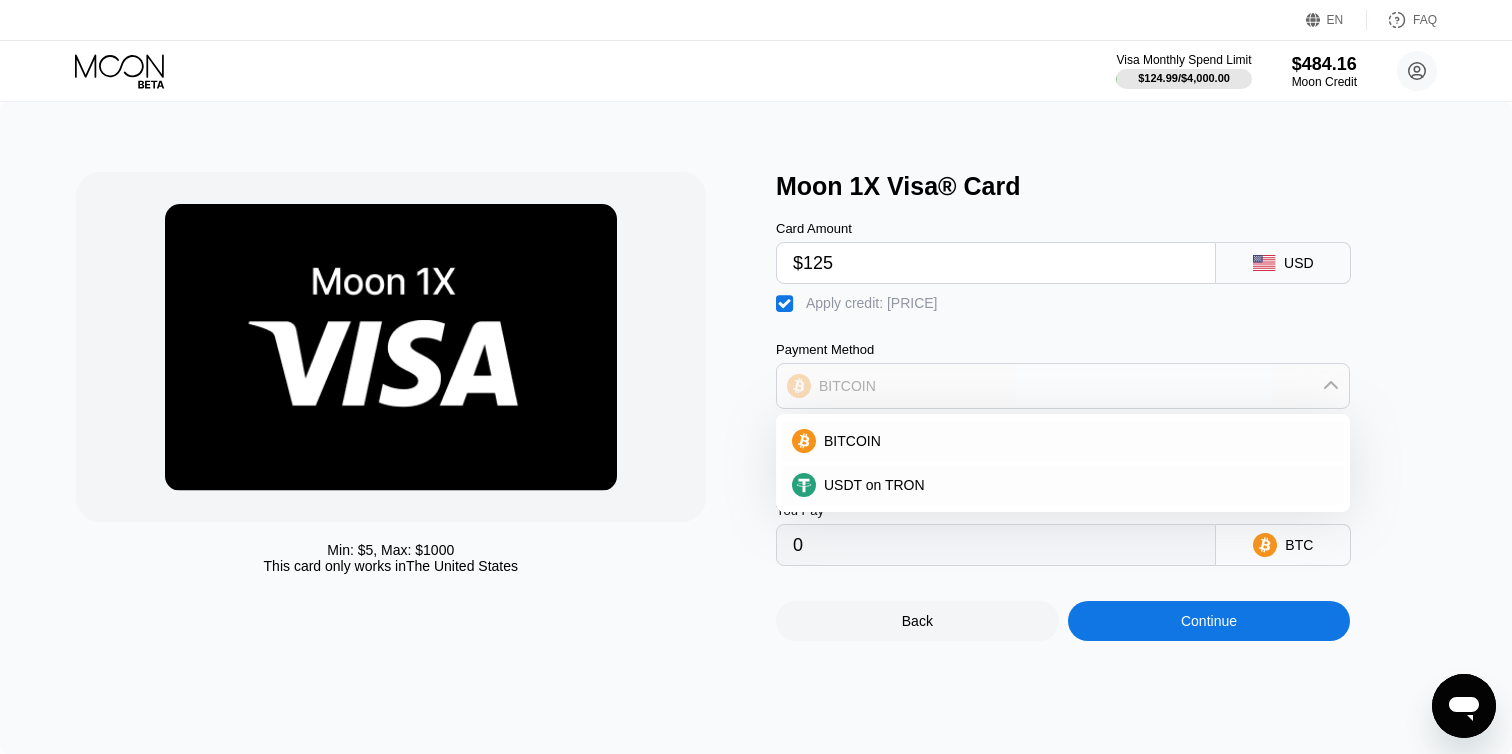click on "BITCOIN" at bounding box center [847, 386] 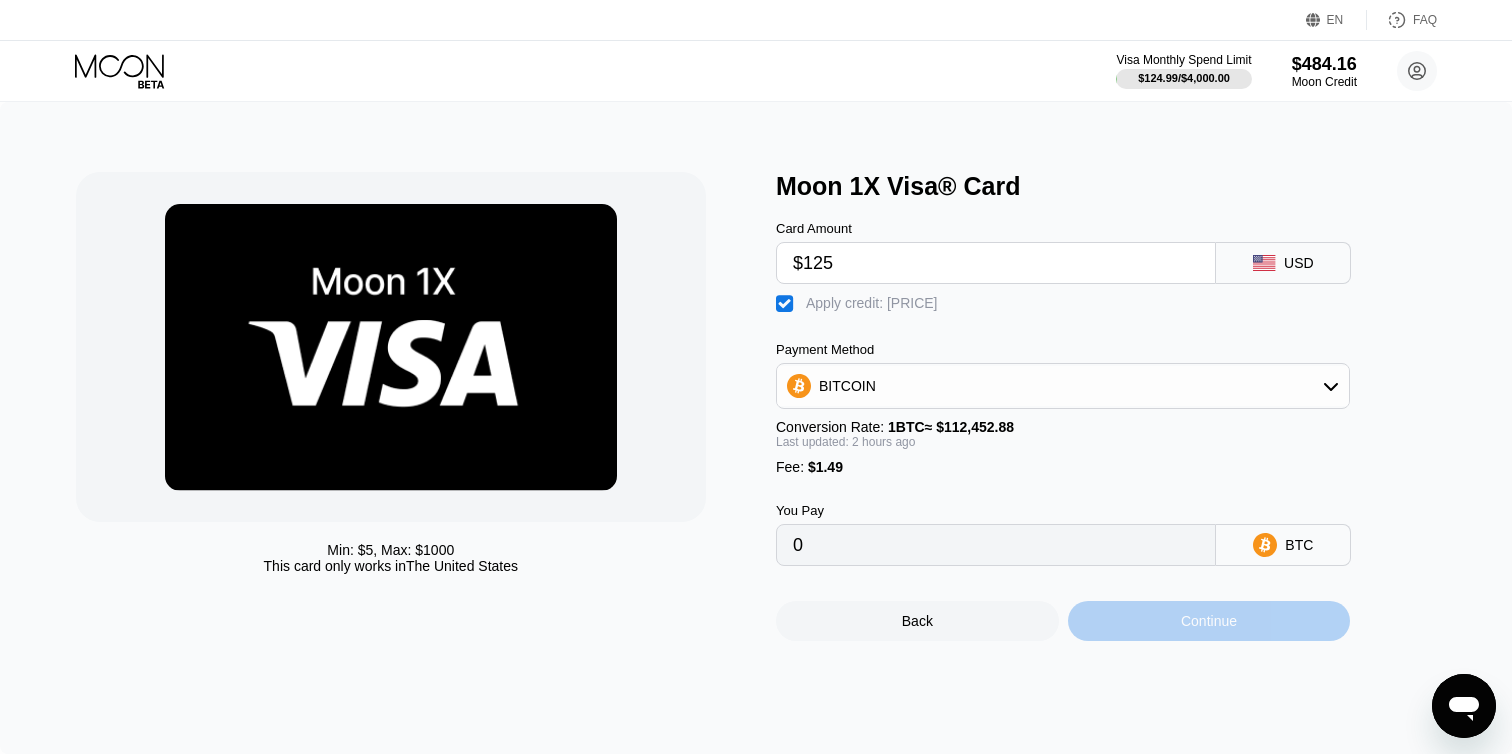 click on "Continue" at bounding box center [1209, 621] 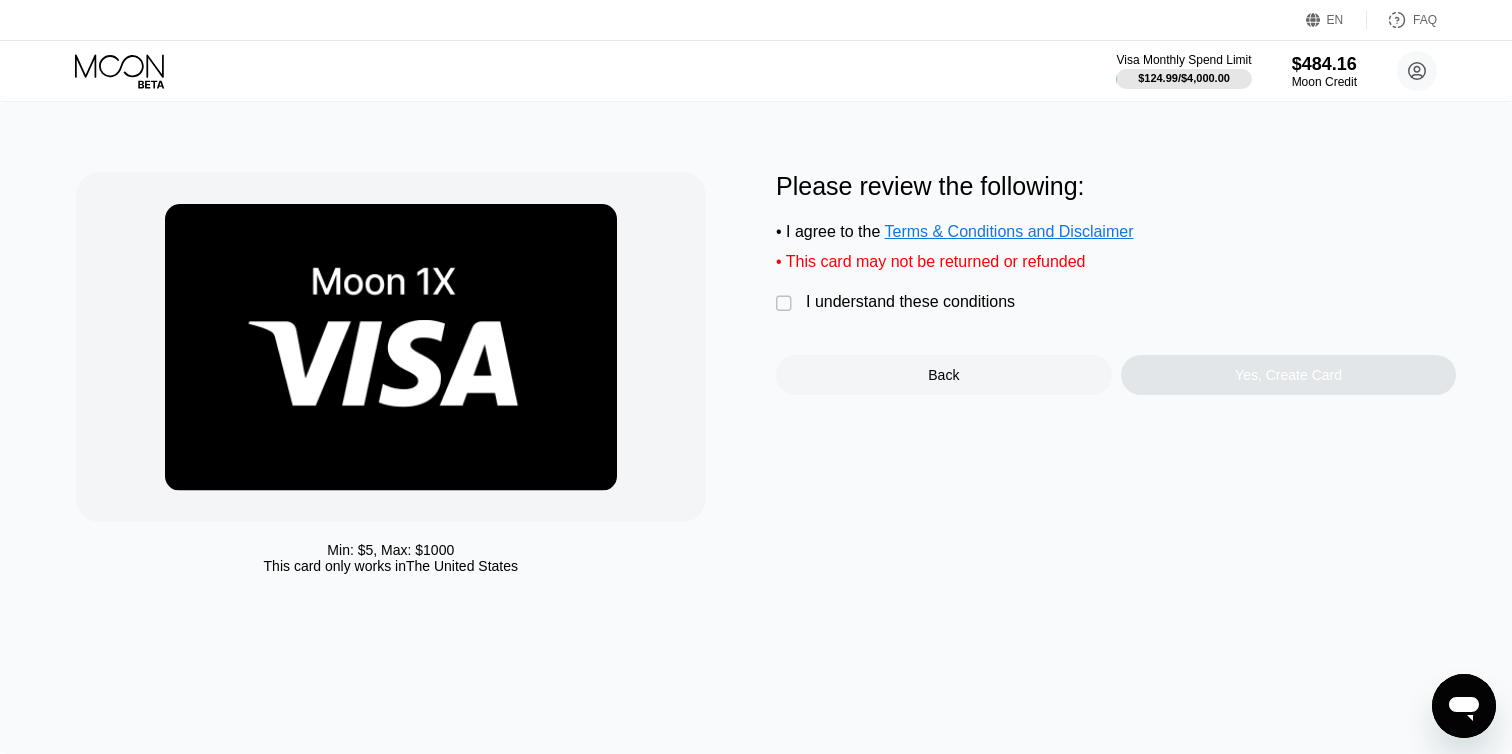 click on "I understand these conditions" at bounding box center (910, 302) 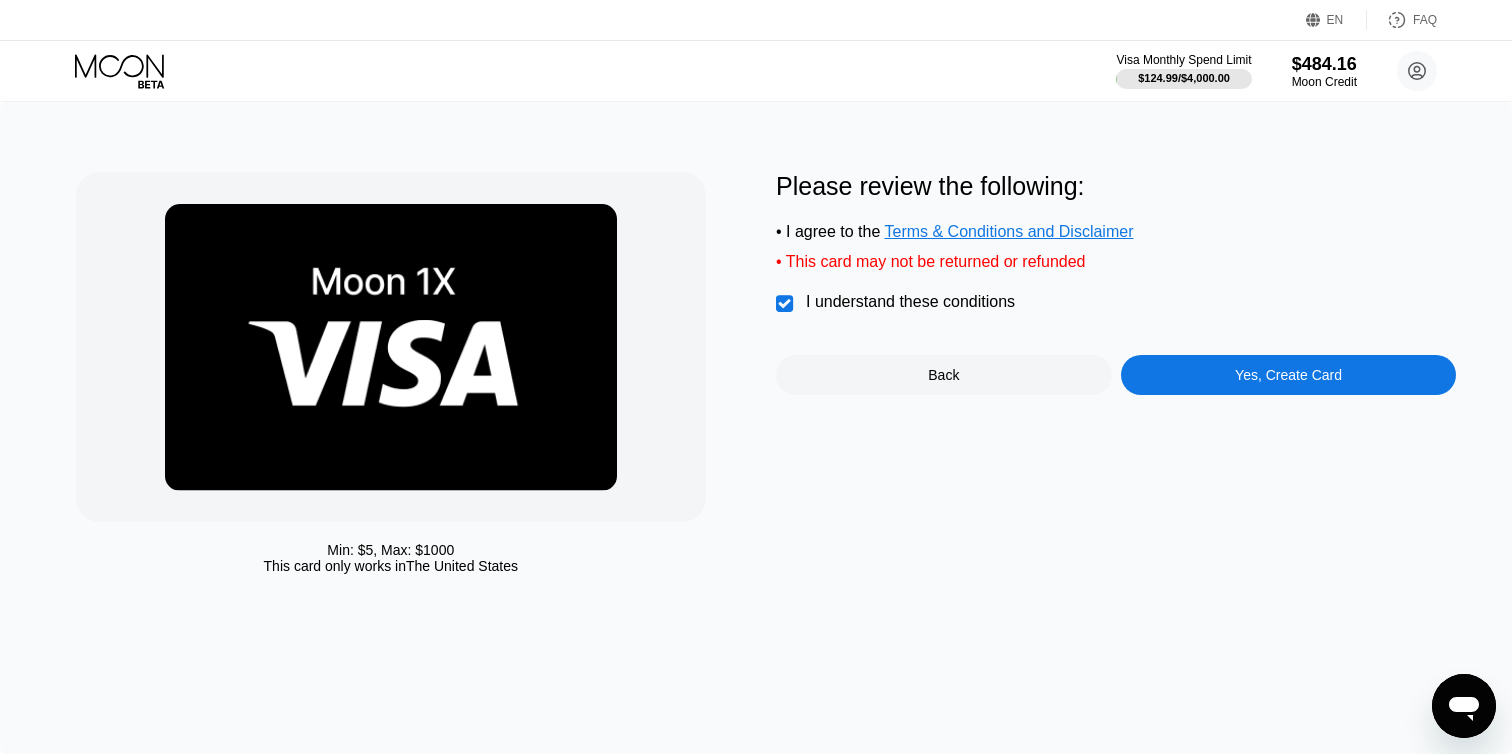 click on "Yes, Create Card" at bounding box center [1289, 375] 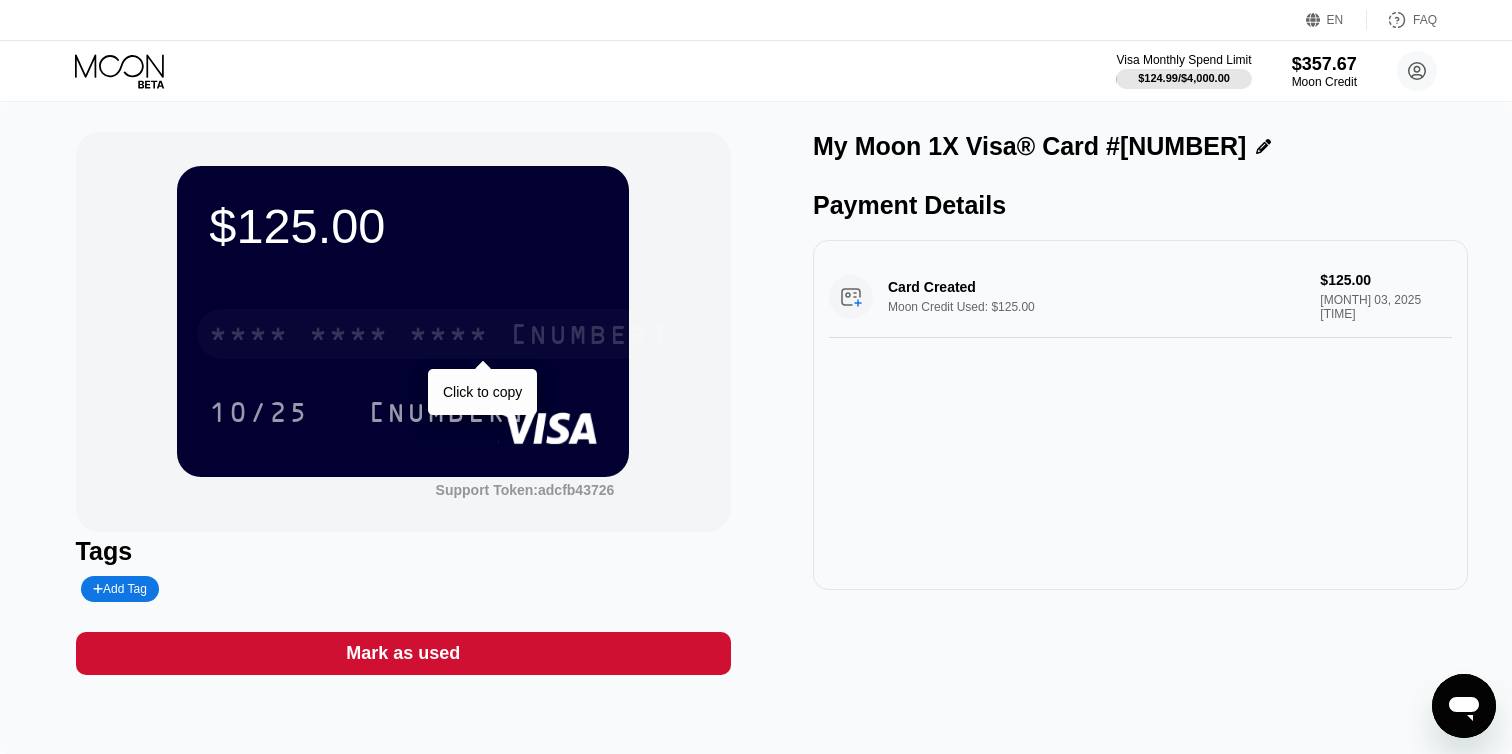 click on "[NUMBER]" at bounding box center (589, 337) 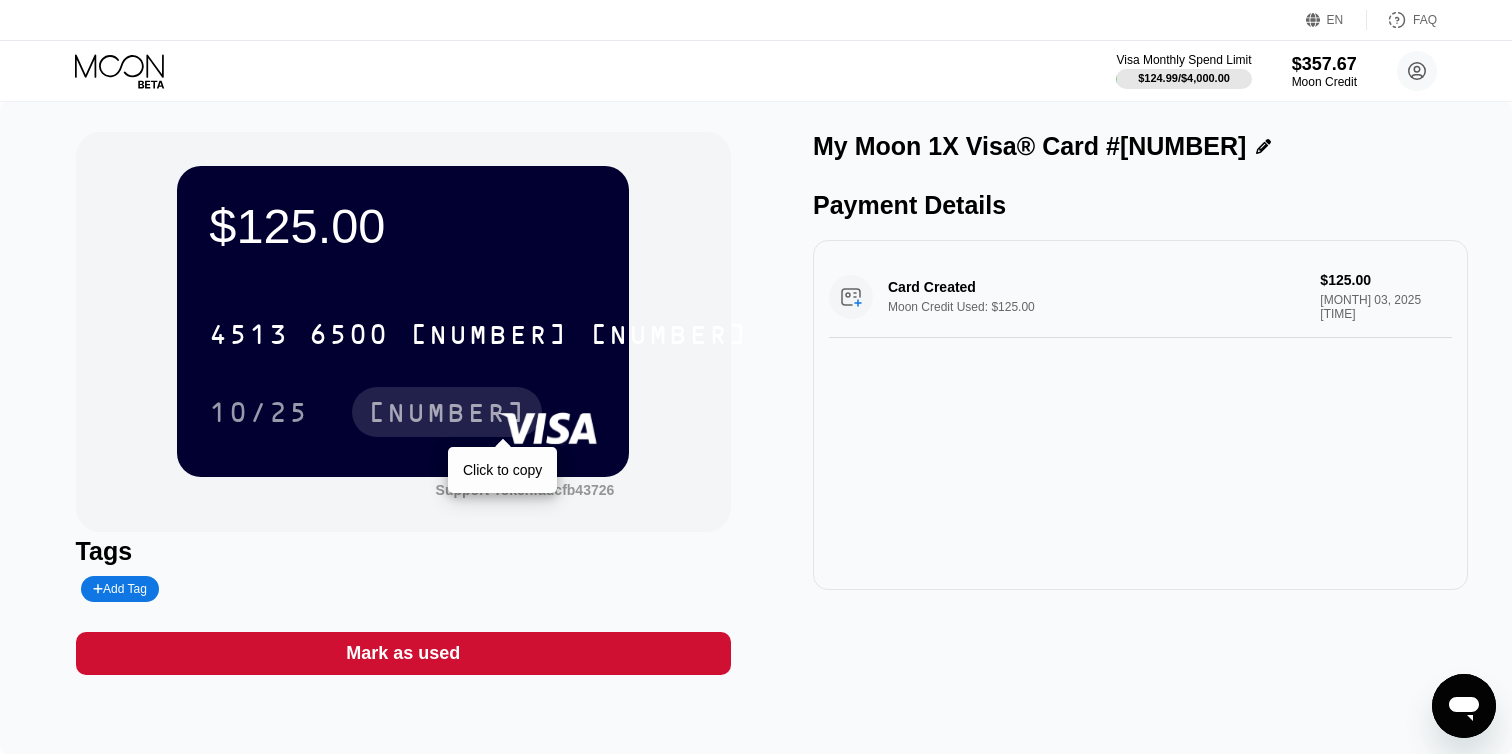 click on "[NUMBER]" at bounding box center [447, 415] 